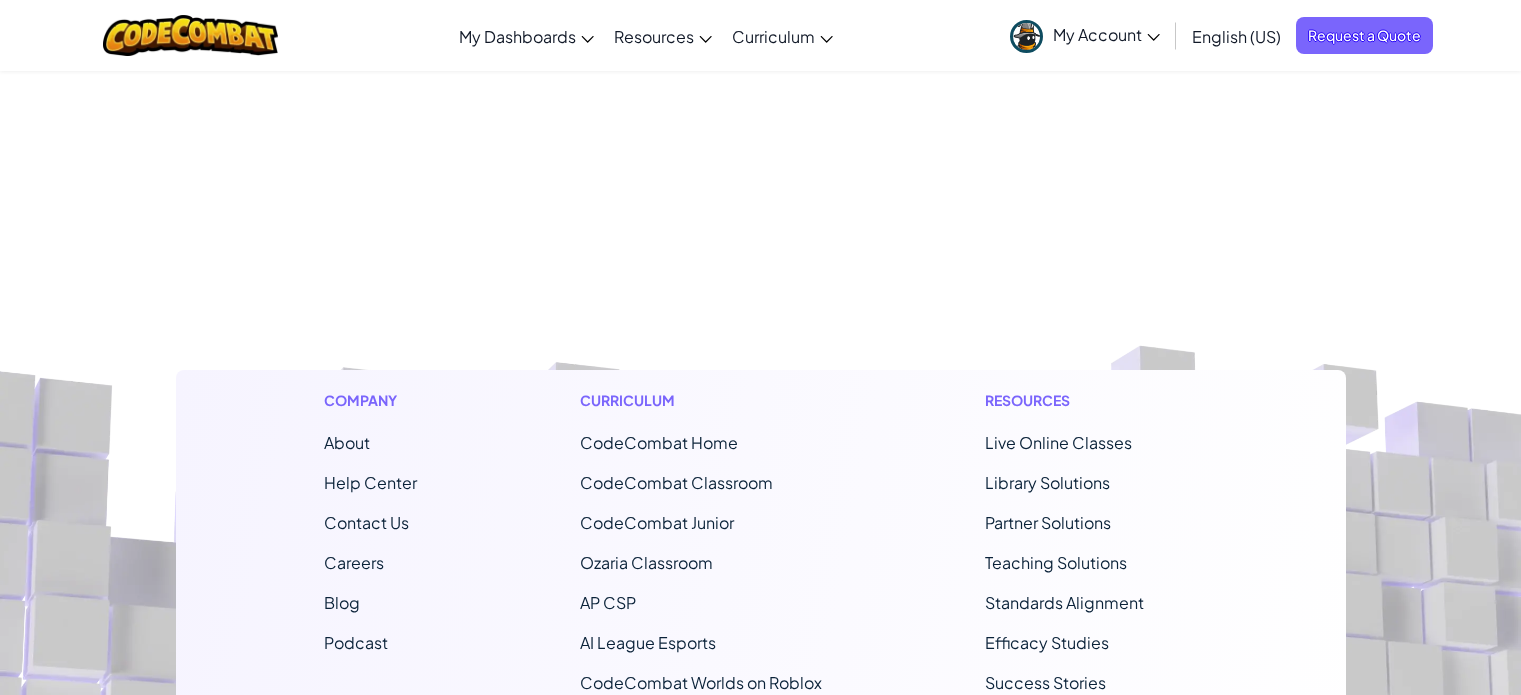 scroll, scrollTop: 0, scrollLeft: 0, axis: both 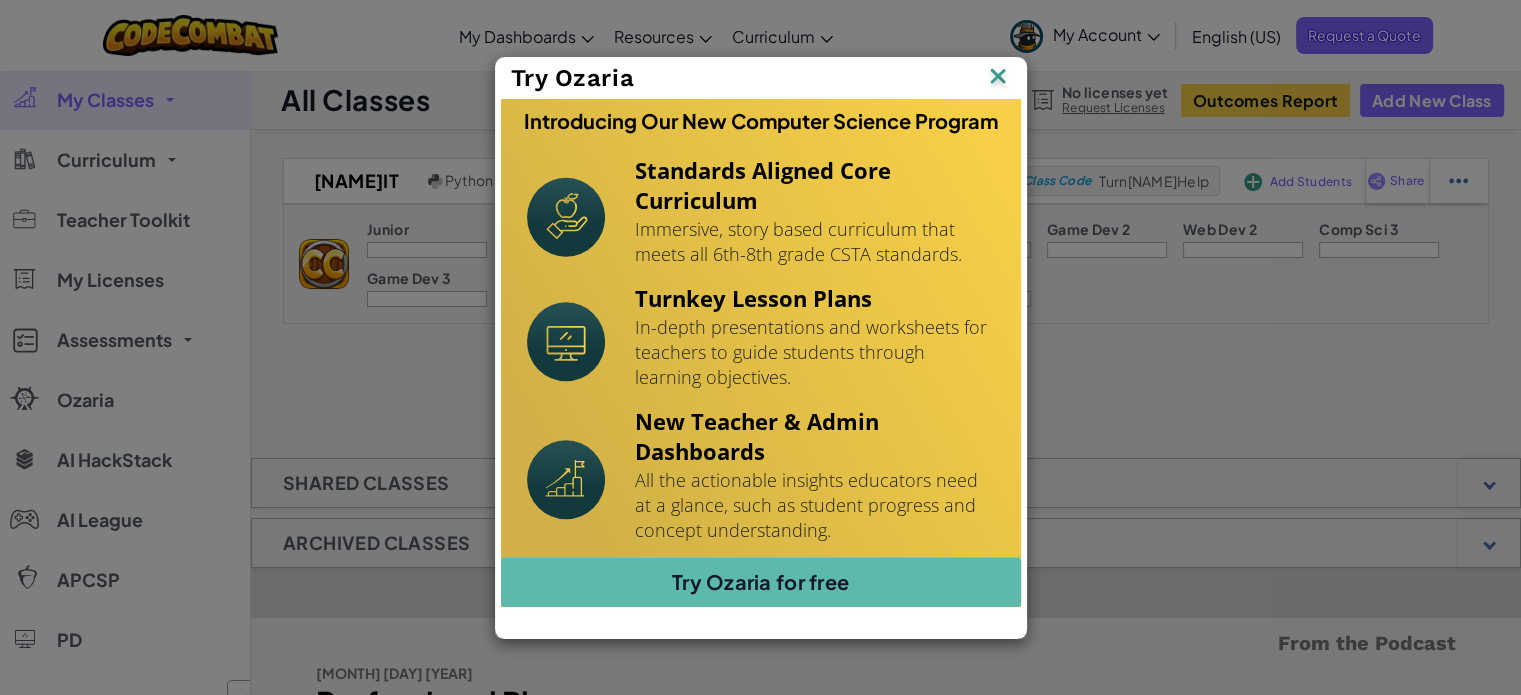 click at bounding box center (0, 0) 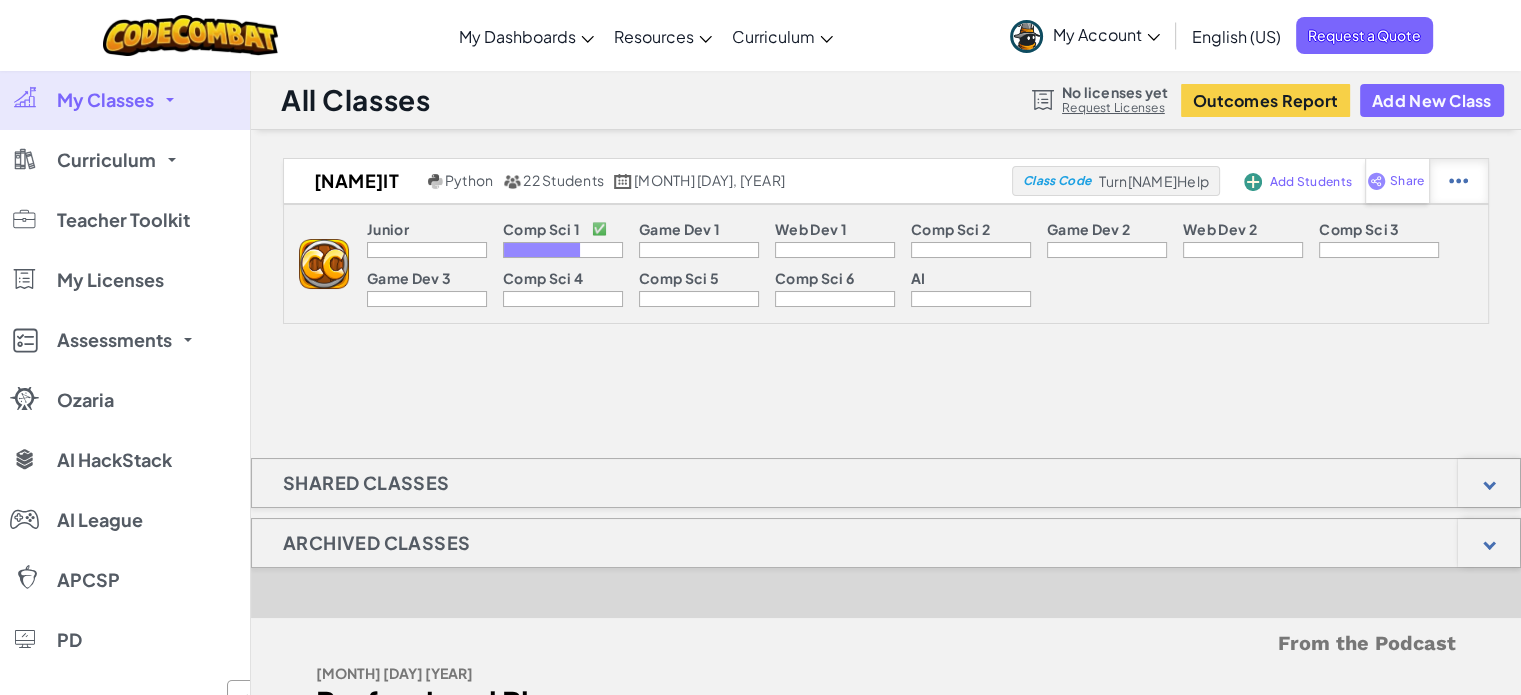 click at bounding box center [1458, 181] 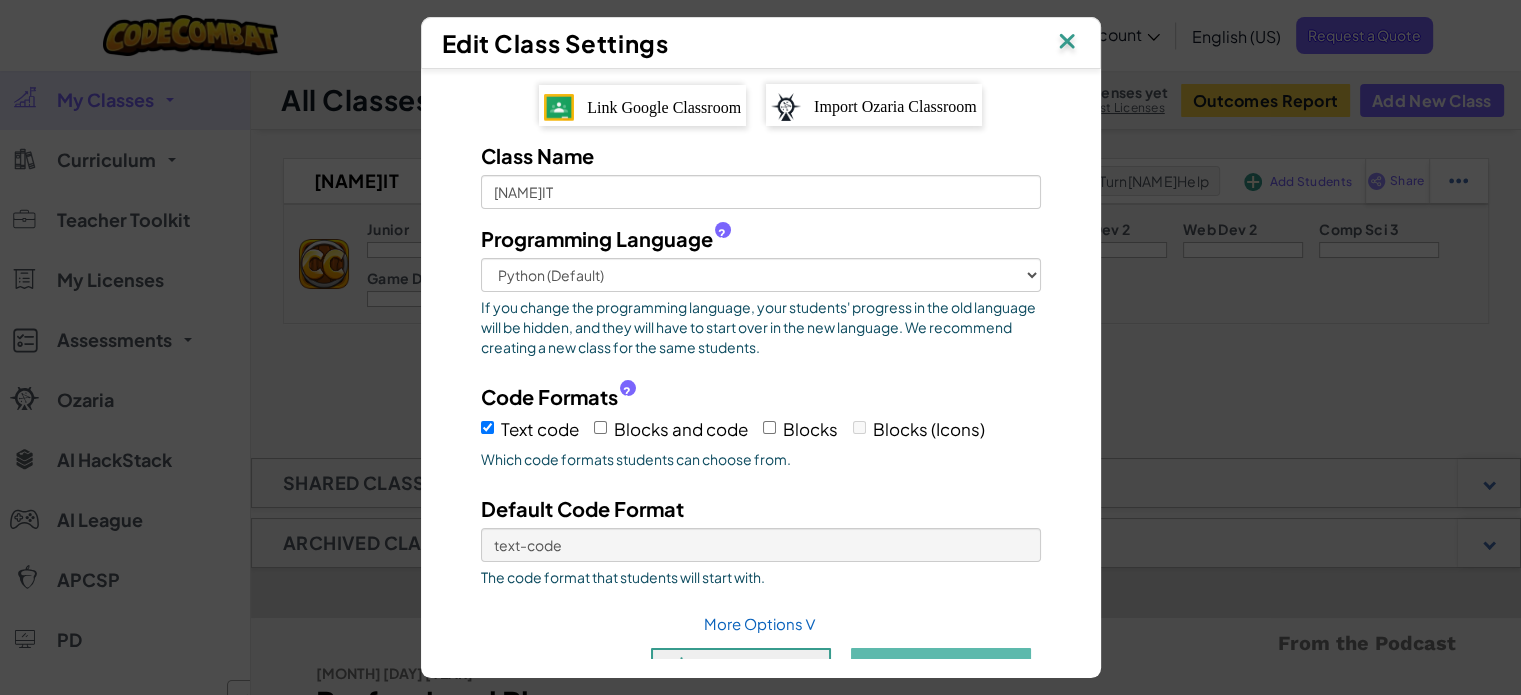 scroll, scrollTop: 48, scrollLeft: 0, axis: vertical 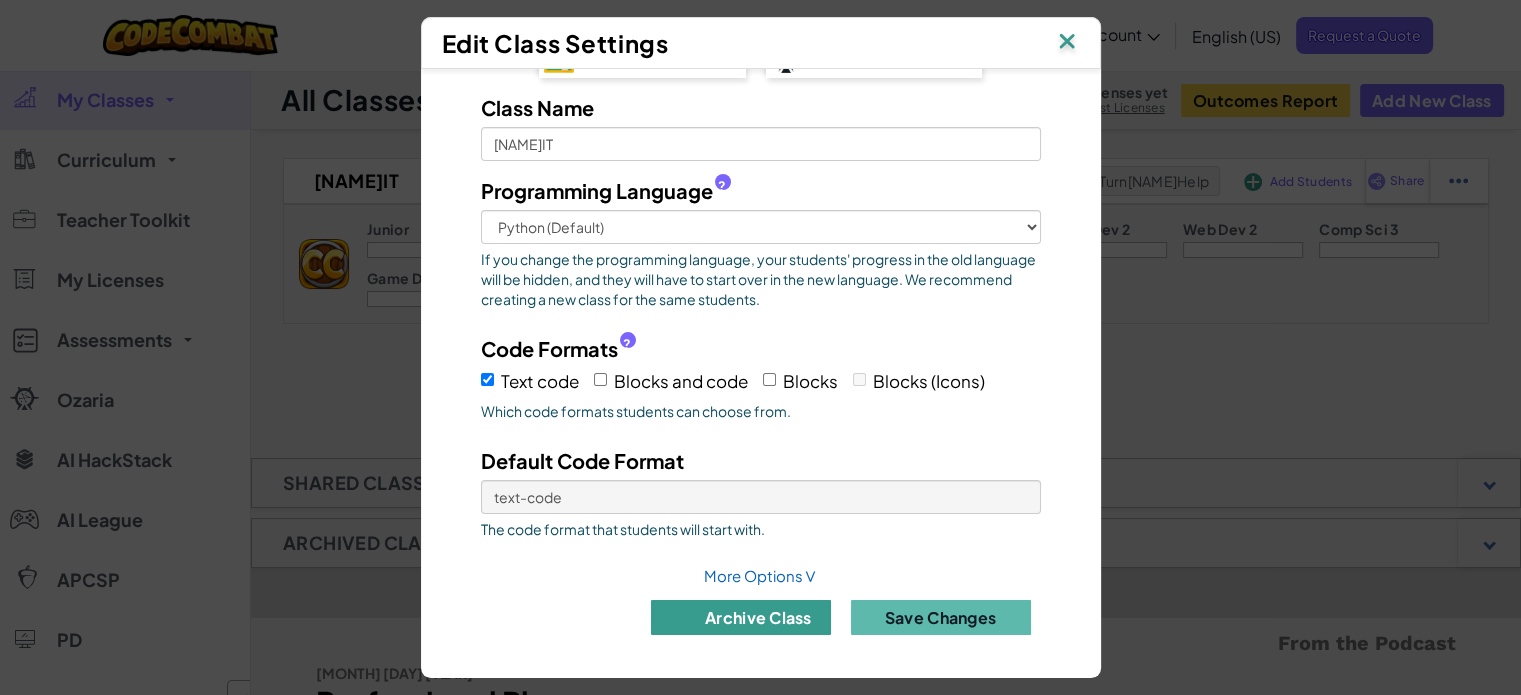 click on "archive class" at bounding box center (741, 617) 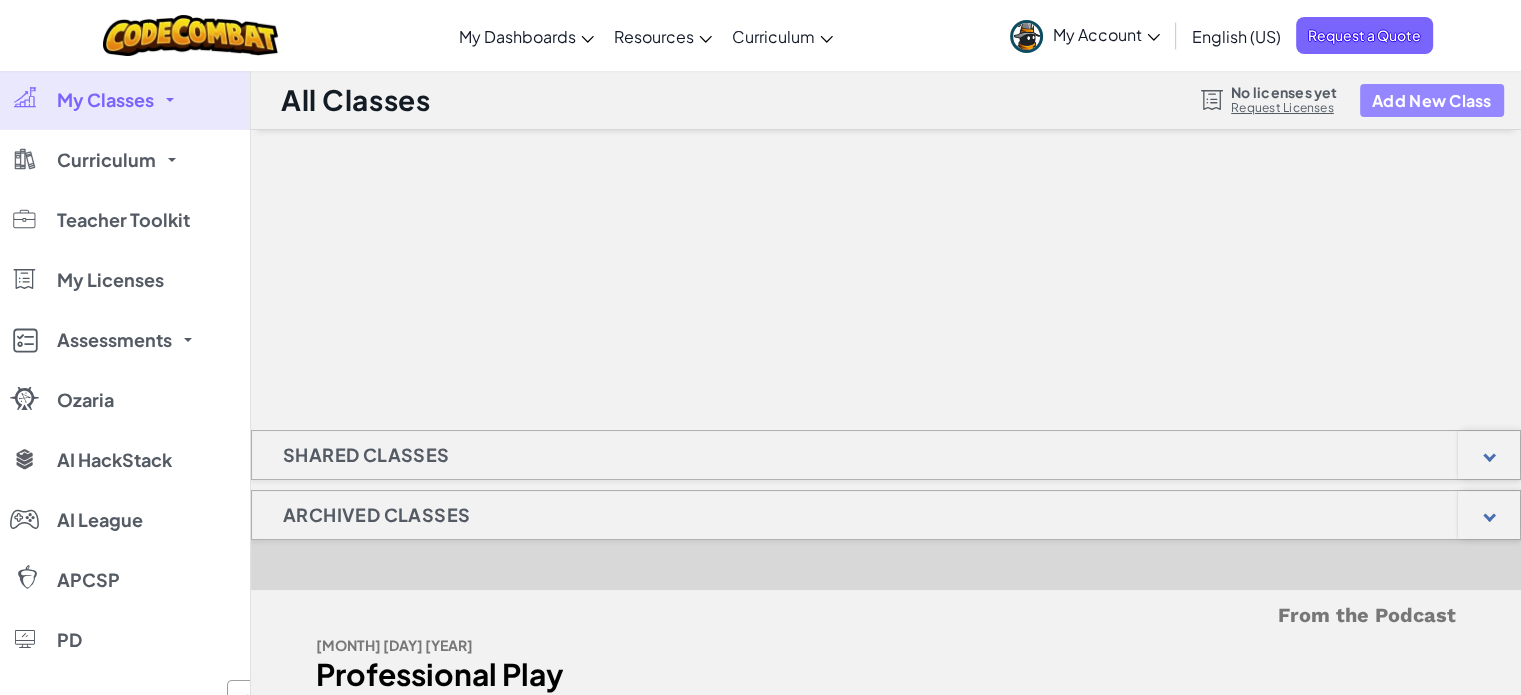 click on "Add New Class" at bounding box center [1432, 100] 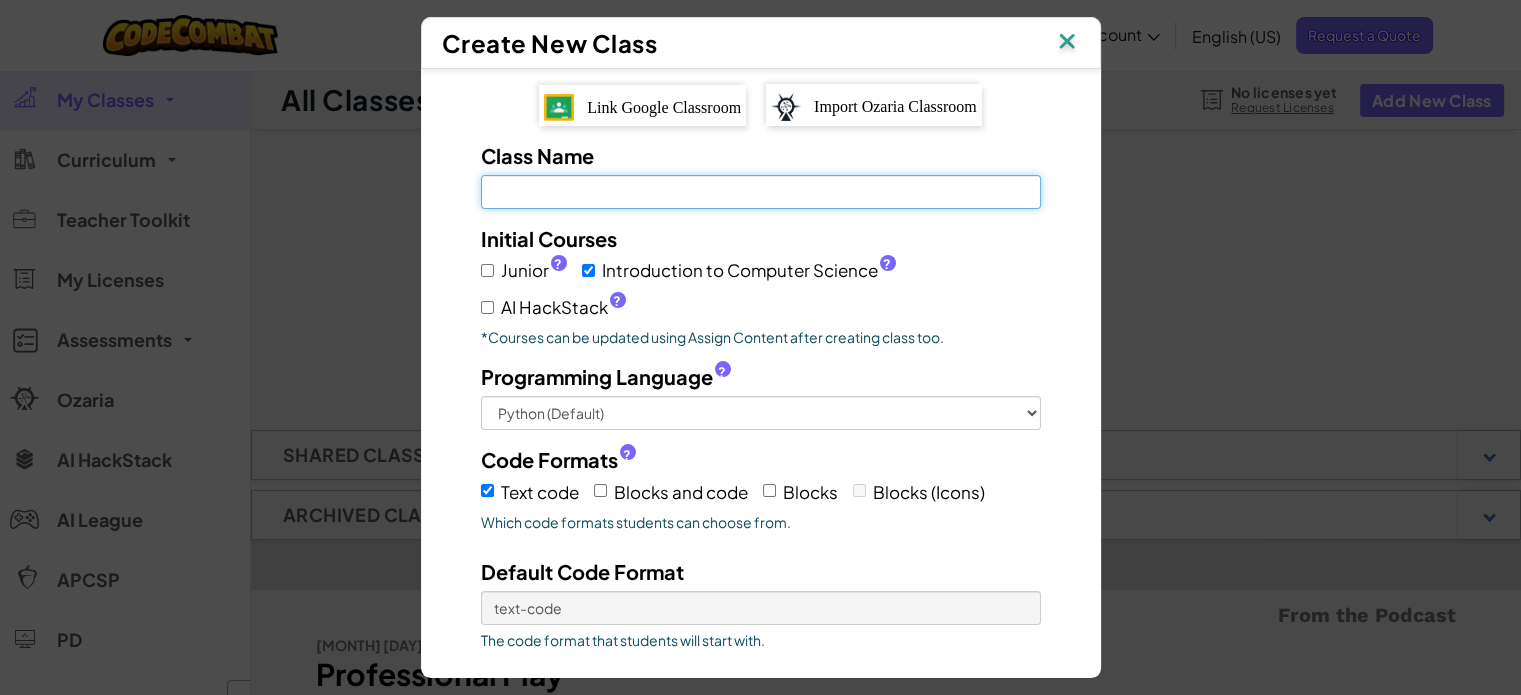 click on "Class Name
Field is required" at bounding box center (761, 192) 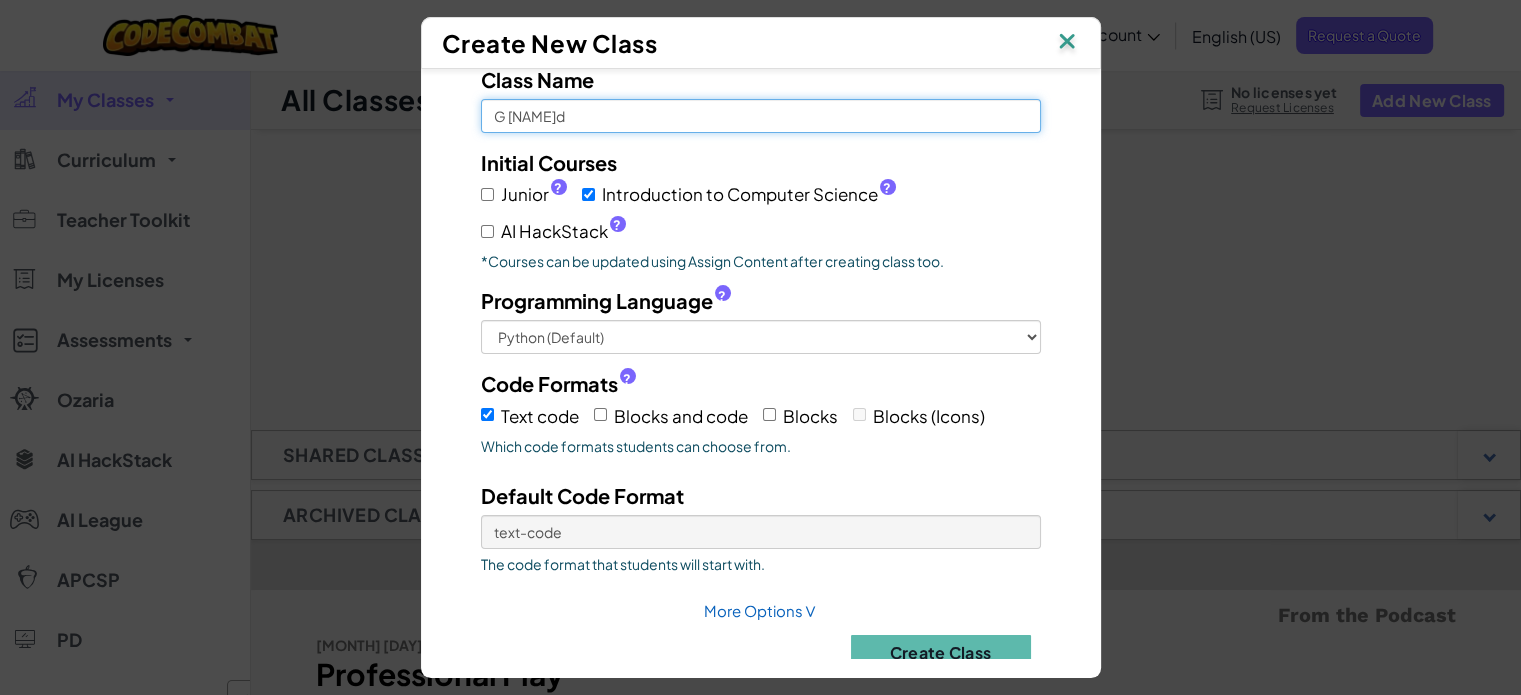 scroll, scrollTop: 111, scrollLeft: 0, axis: vertical 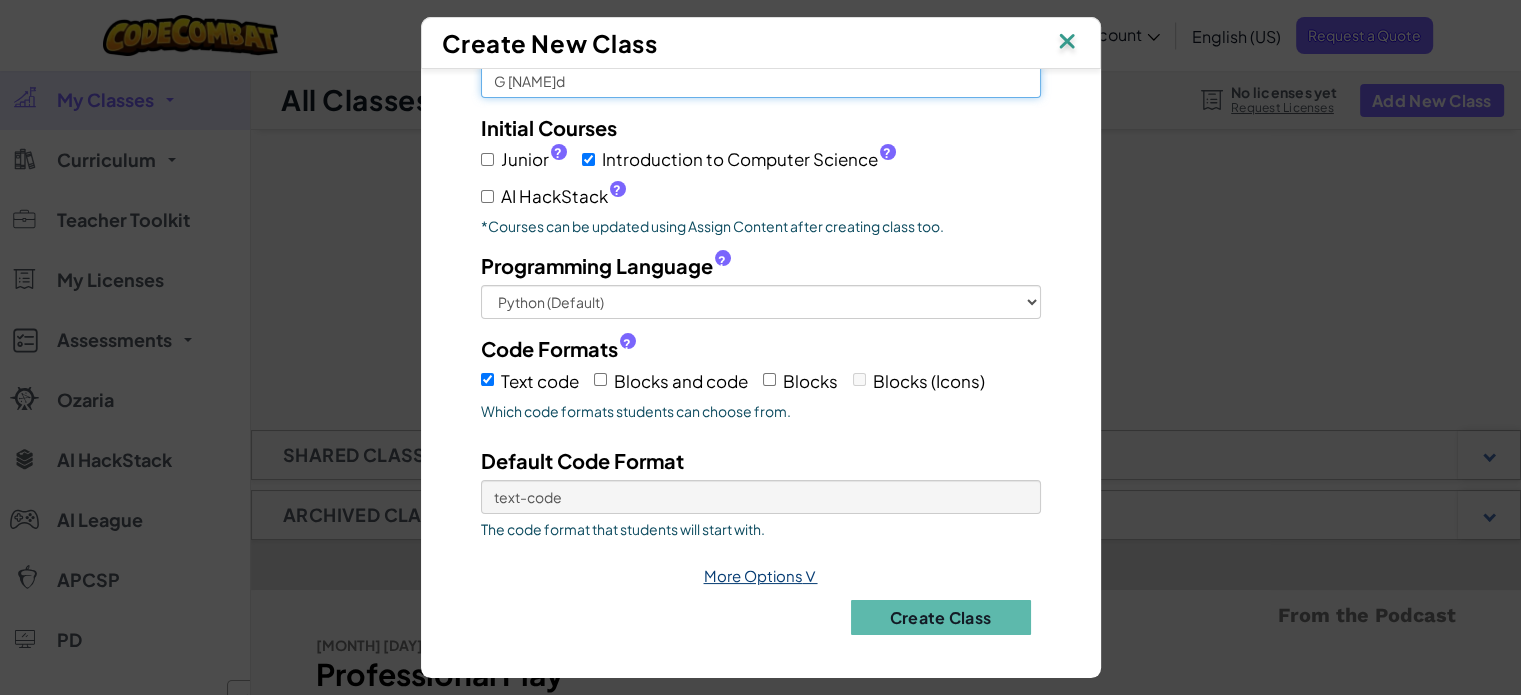 type on "G [NAME]d" 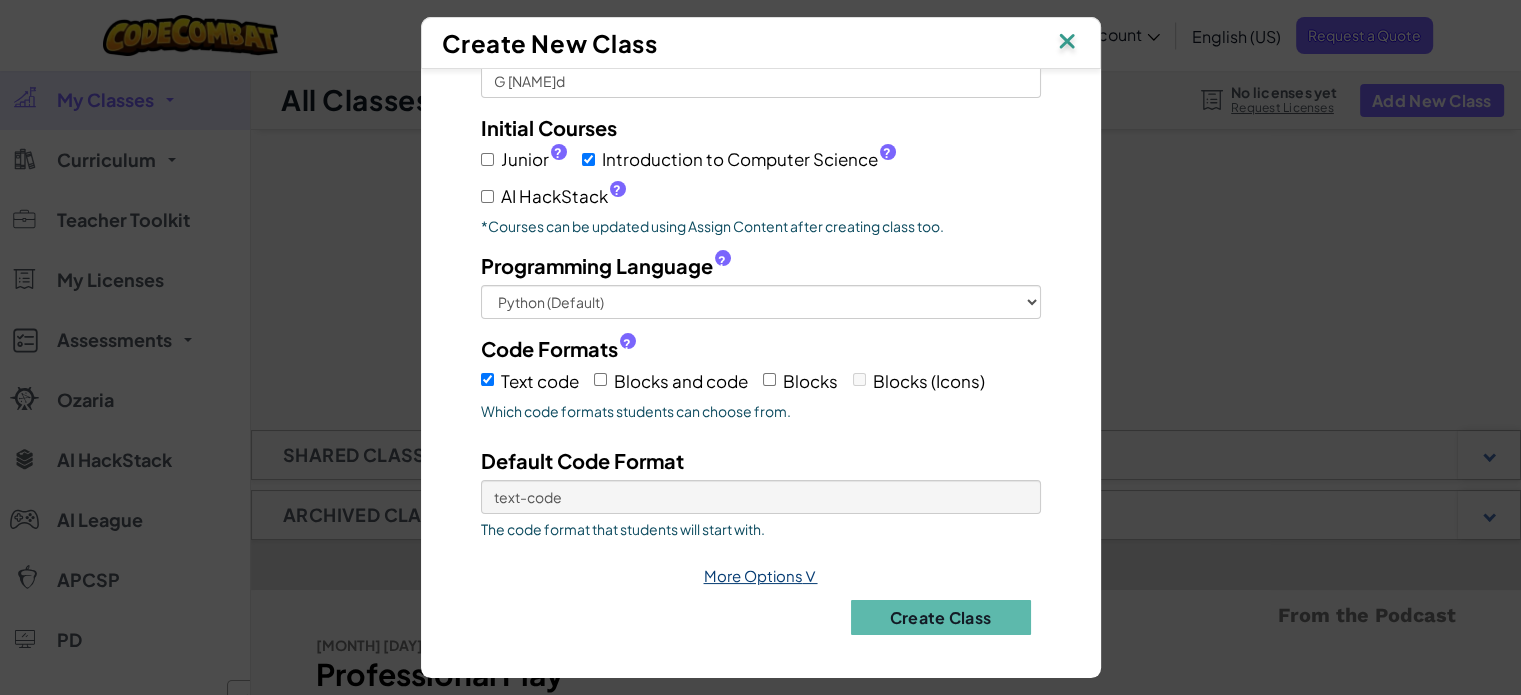 click on "More Options
∨" at bounding box center [761, 575] 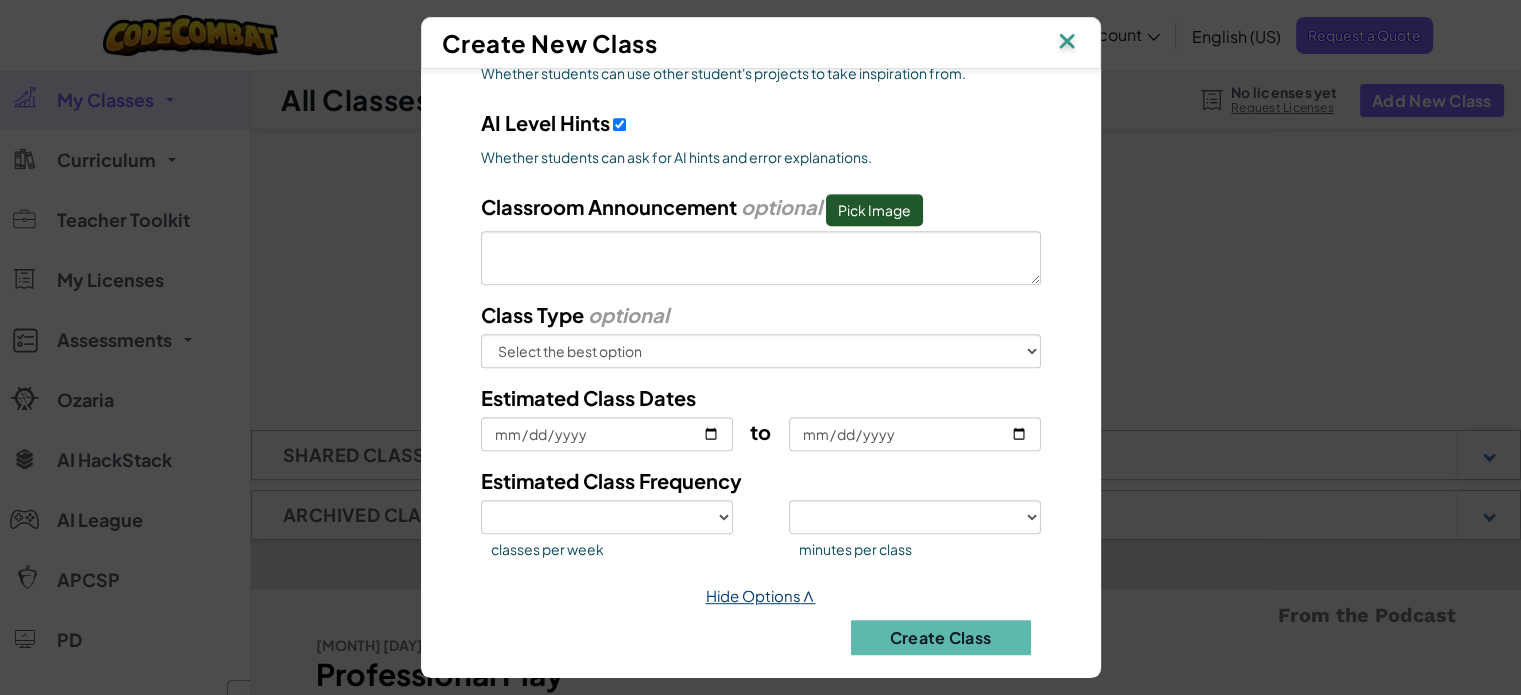 scroll, scrollTop: 961, scrollLeft: 0, axis: vertical 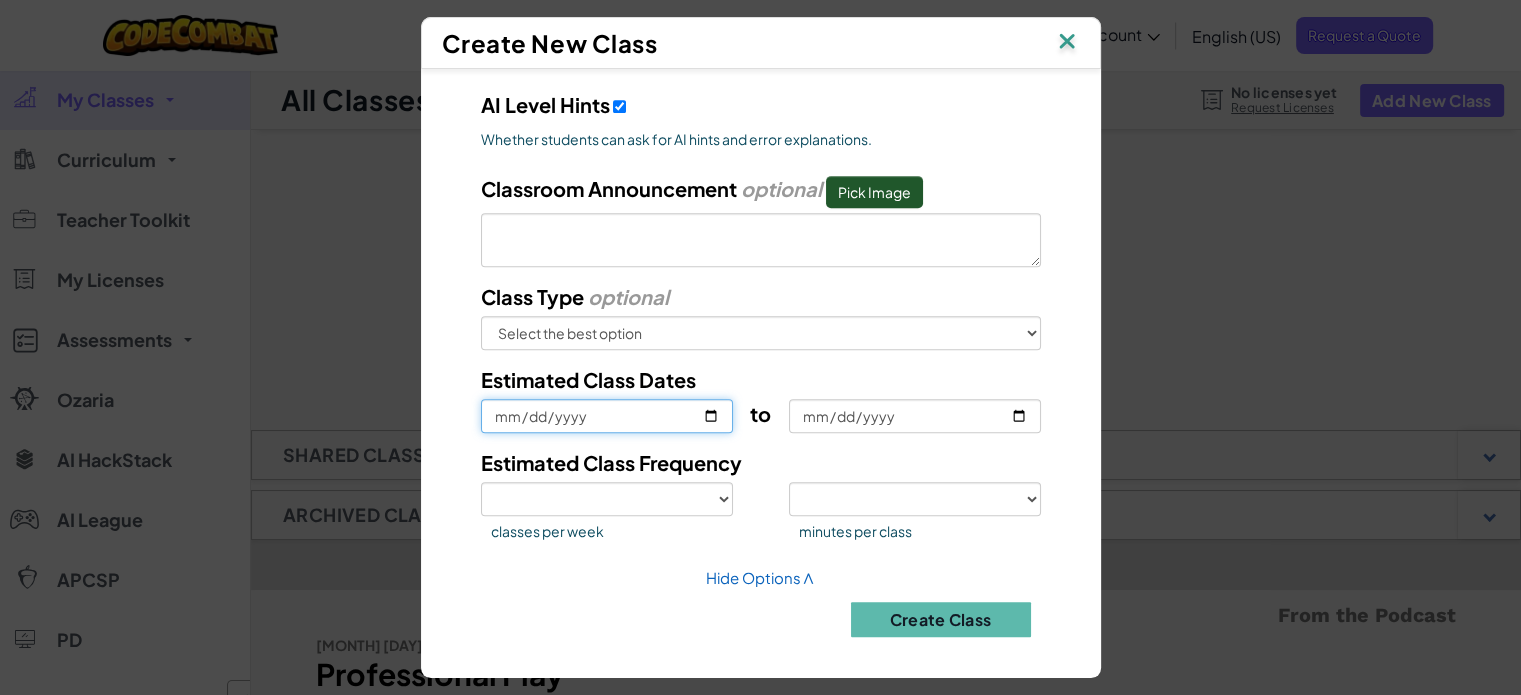 click on "Estimated Class Dates" at bounding box center (607, 416) 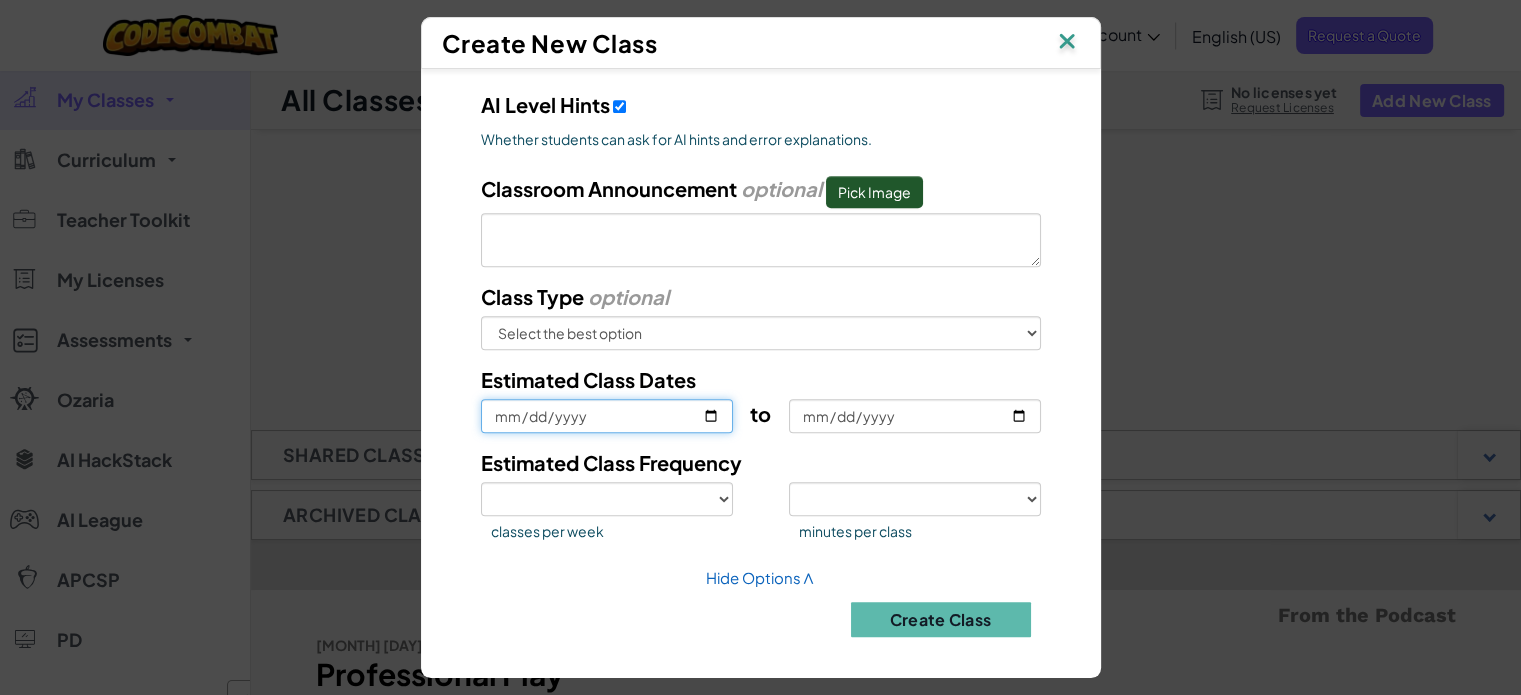 type on "[DATE]" 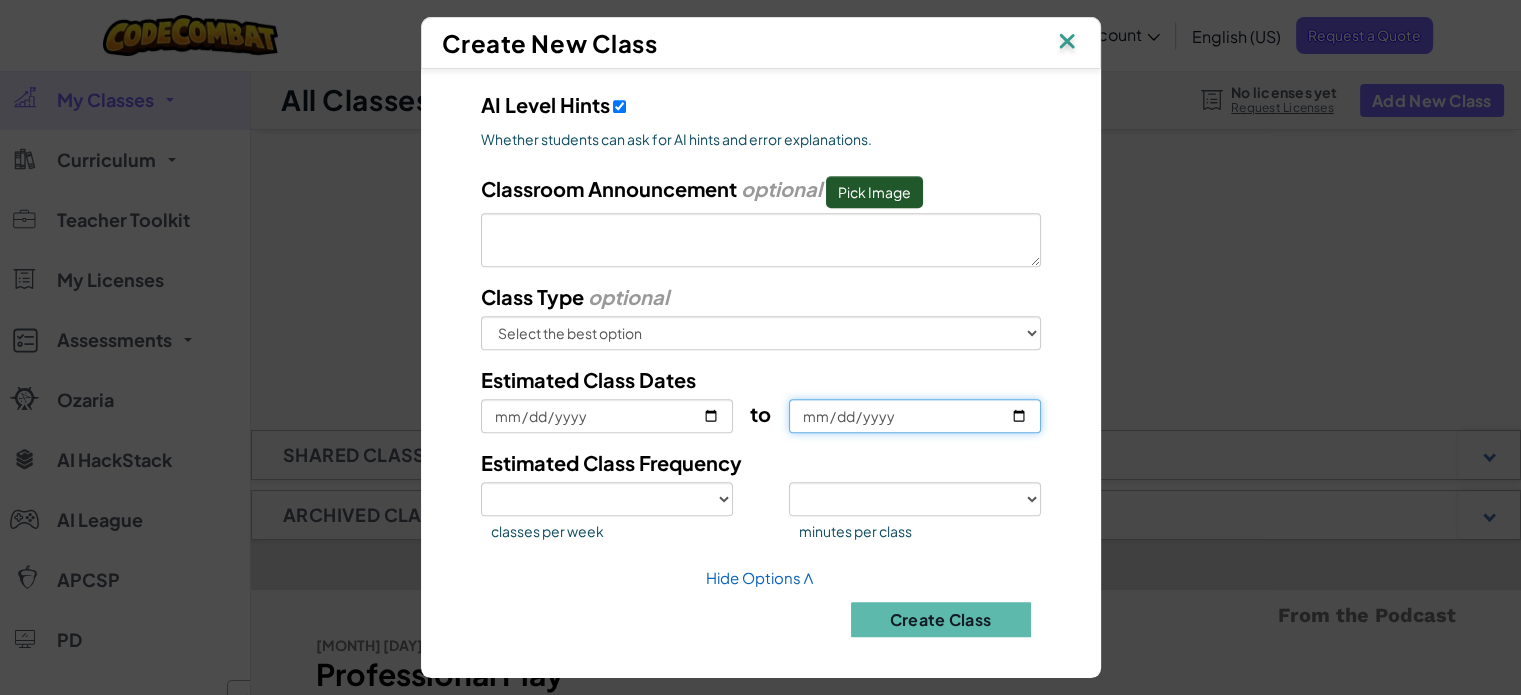 click on "to" at bounding box center (915, 416) 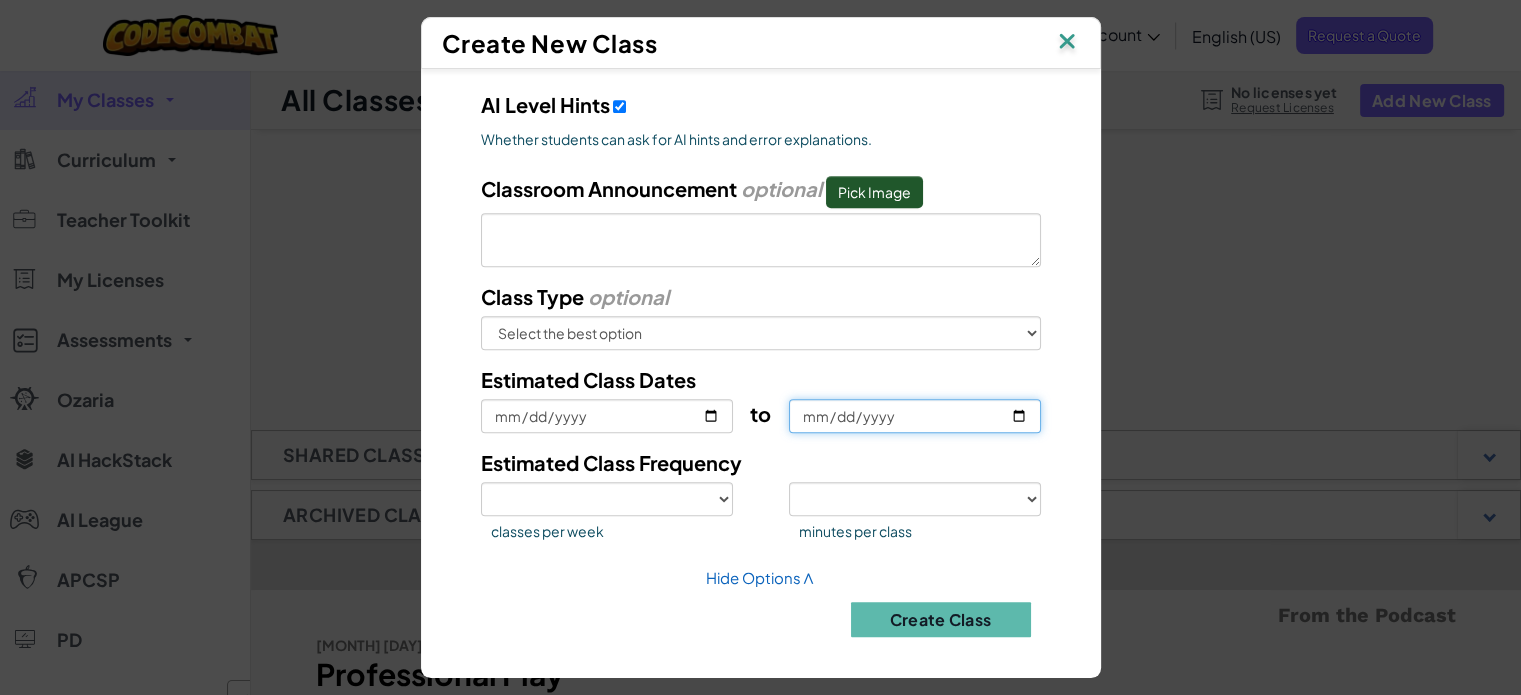 type on "[DATE]" 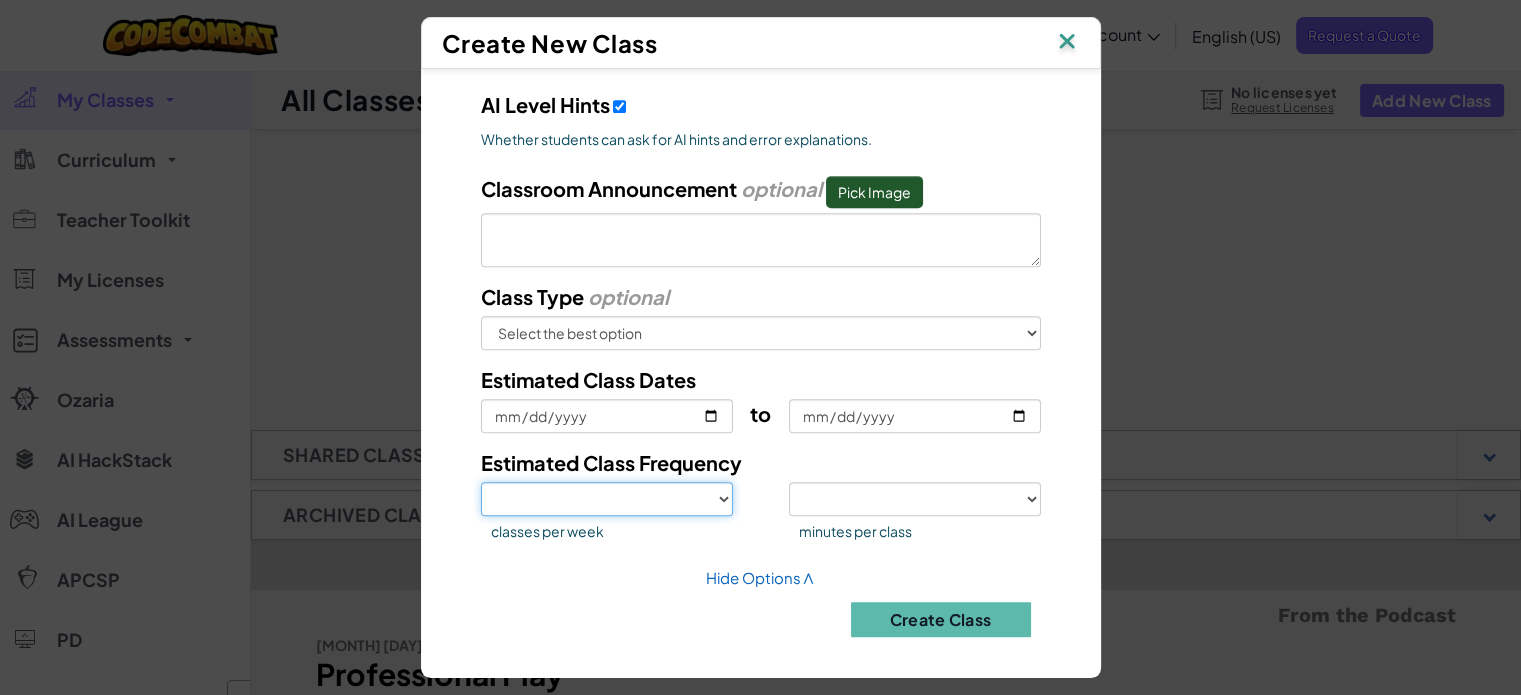 type on "[DATE]" 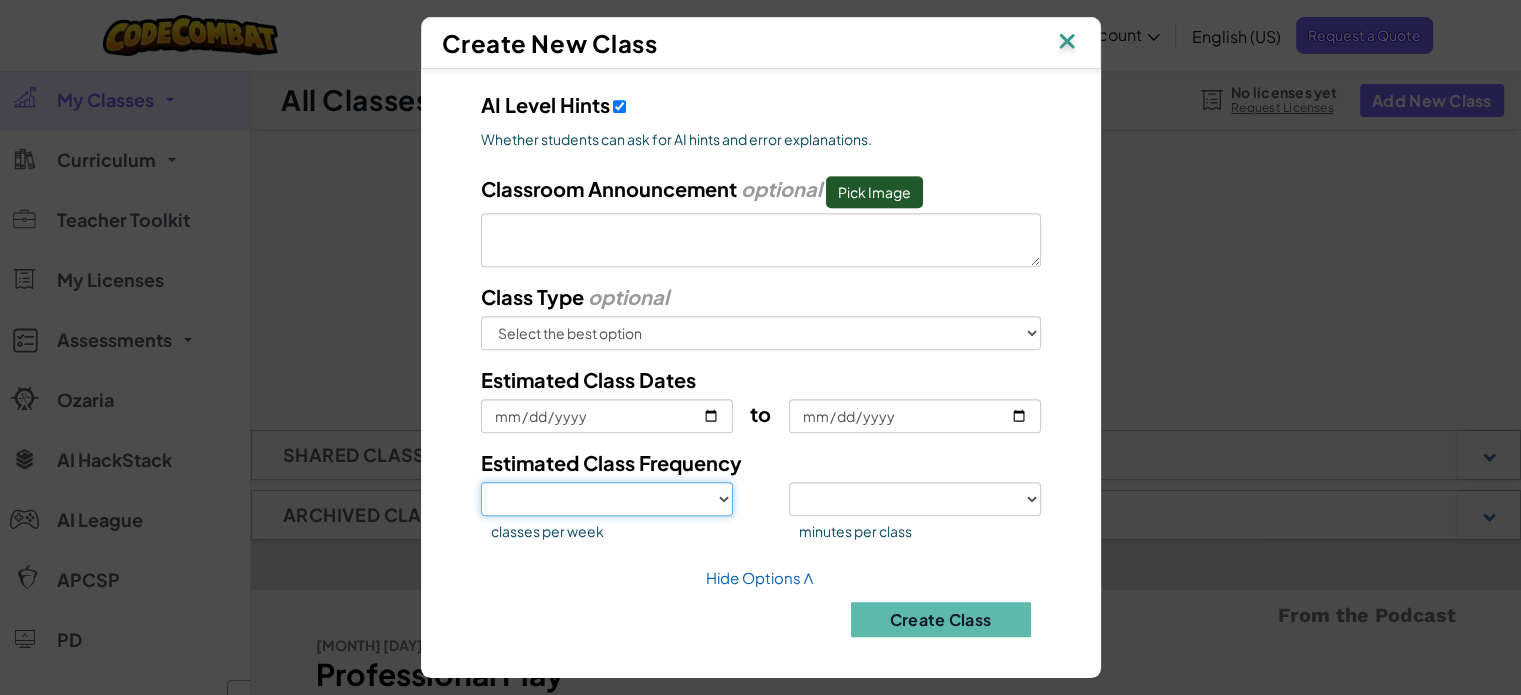 select on "4" 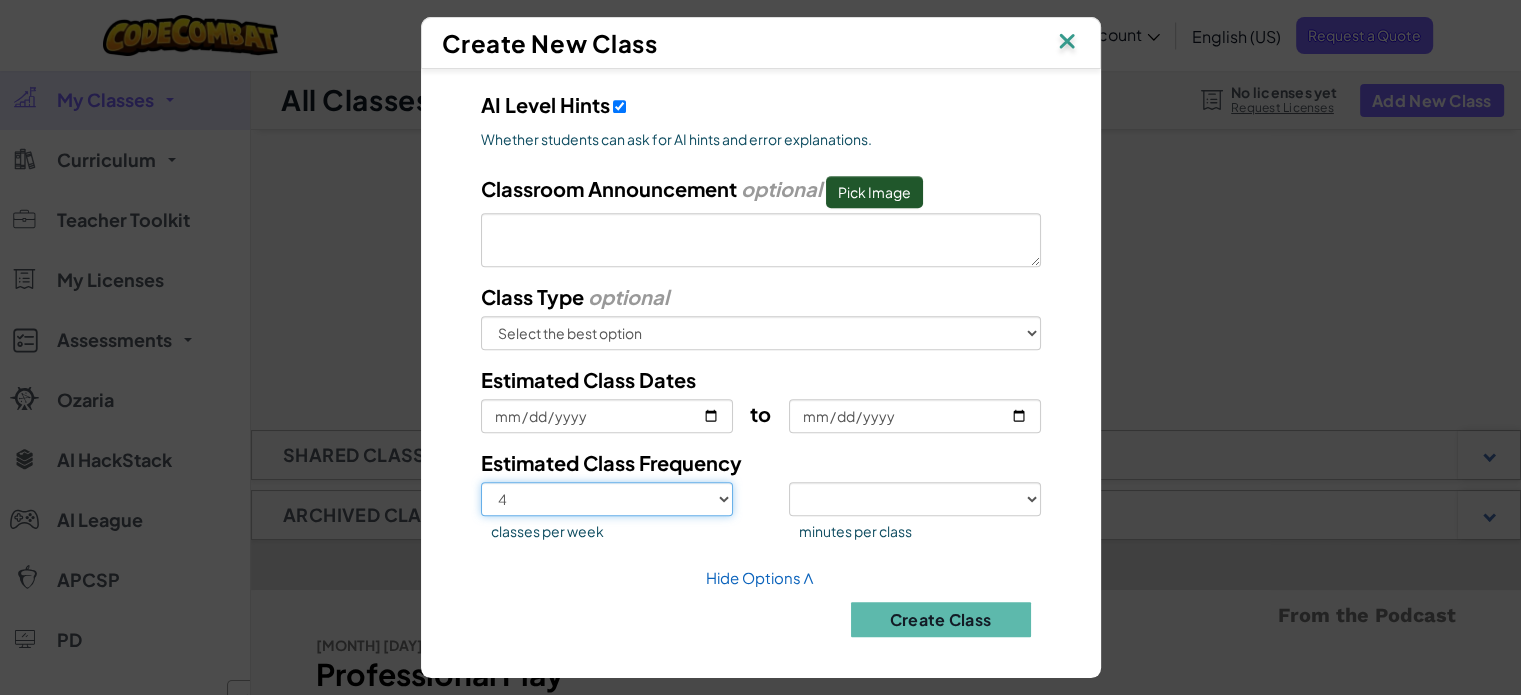 click on "1
2
3
4
5" at bounding box center (607, 499) 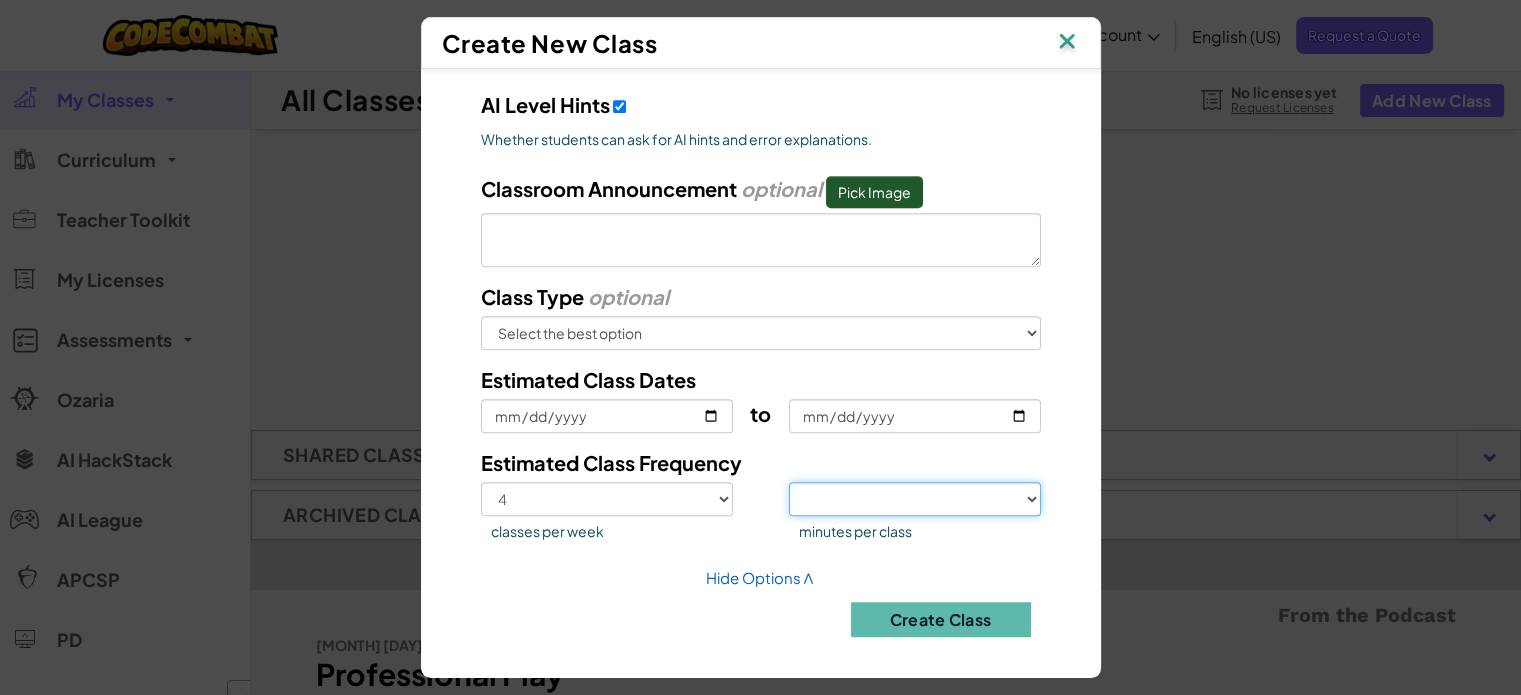 click on "<30
30
50
75
>75" at bounding box center [915, 499] 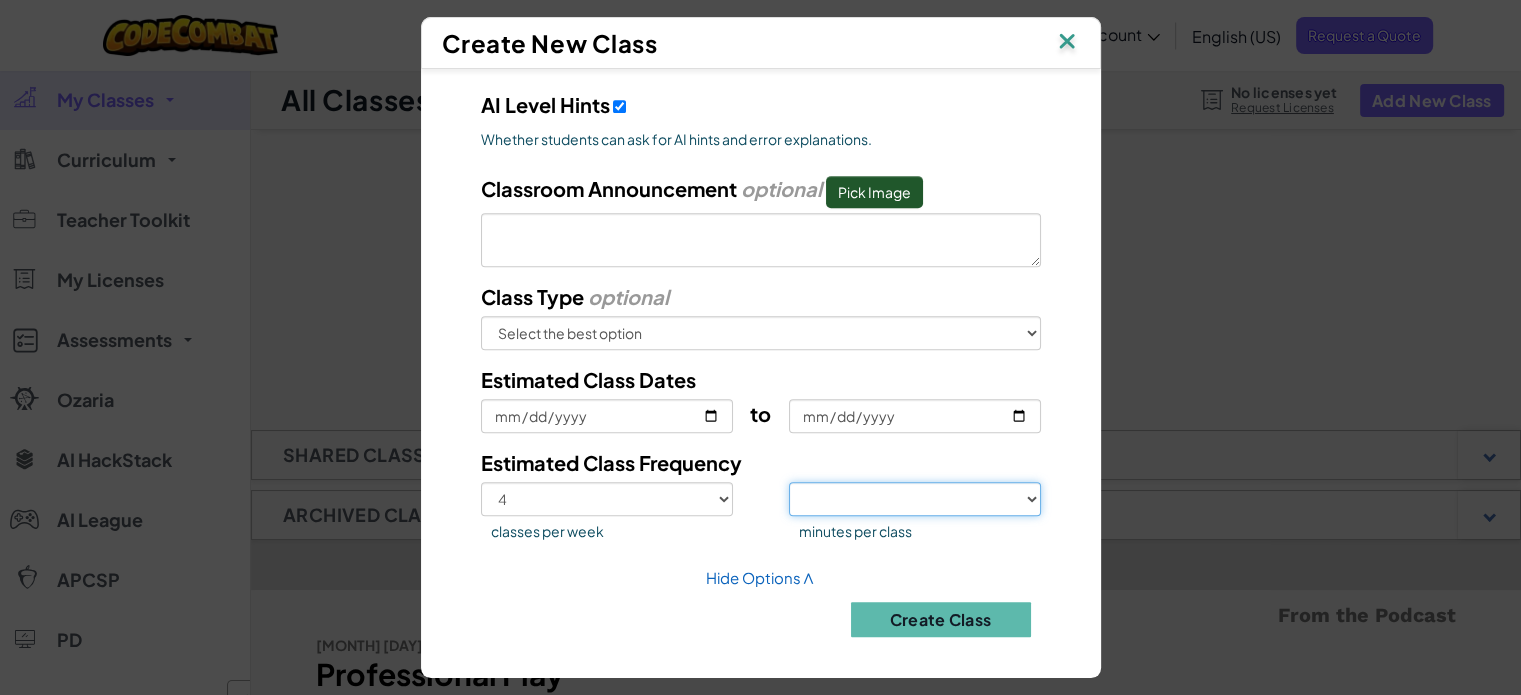 drag, startPoint x: 945, startPoint y: 499, endPoint x: 873, endPoint y: 497, distance: 72.02777 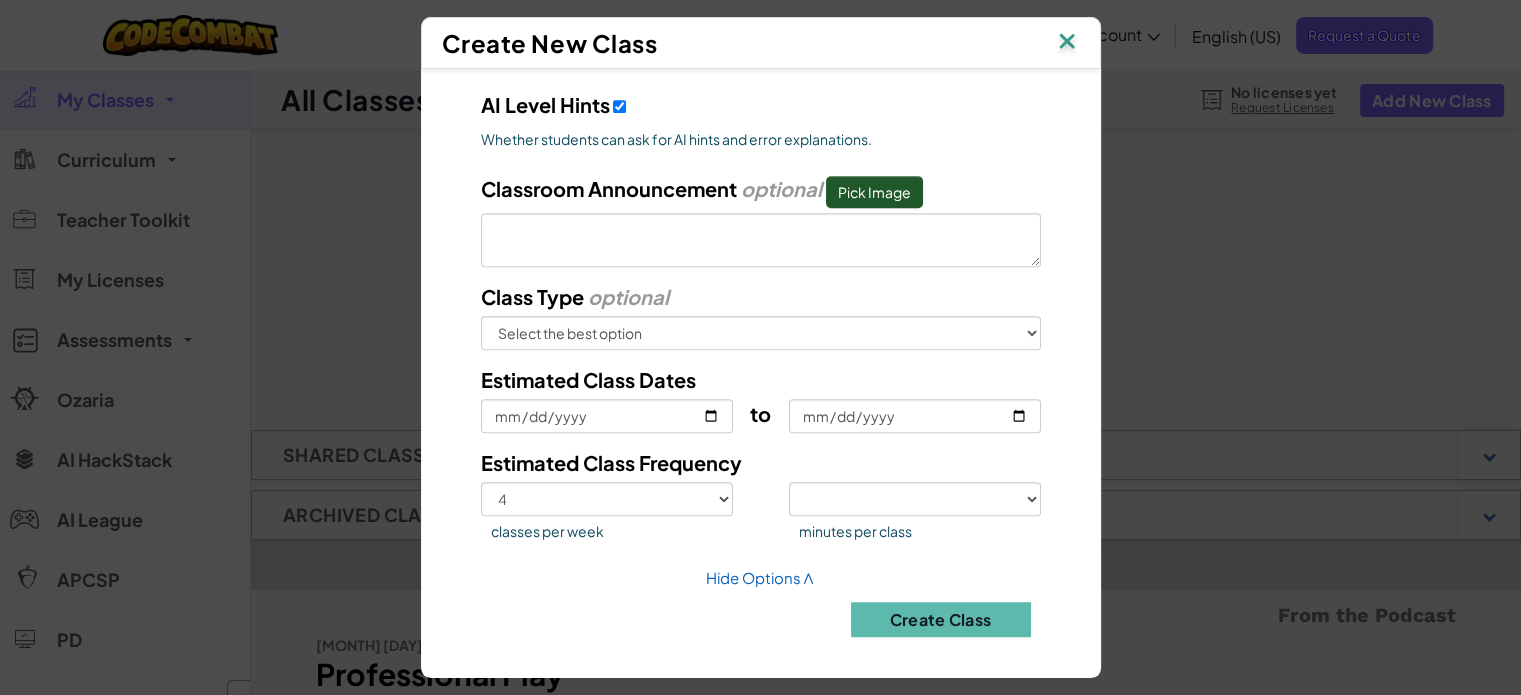 click on "Link Google Classroom       Import Ozaria Classroom       Class Name      G [NAME]
Initial Courses
Junior
?
Introduction to Computer Science
?
AI HackStack
?
*Courses can be can be updated using Assign Content after creating class too.
Programming Language
?
Python (Default)
JavaScript
C++
Java (Experimental)
Code Formats
?
Text code     Blocks and code     Blocks     Blocks (Icons)     Which code formats students can choose from.    Default Code Format    text-code
The code format that students will start with.
Items & Gems:
Whether students should earn gems and equip items during gameplay.
Classroom Disable Paste:         Classroom Code Autocomplete:         AI HackStack Remix" at bounding box center (761, 363) 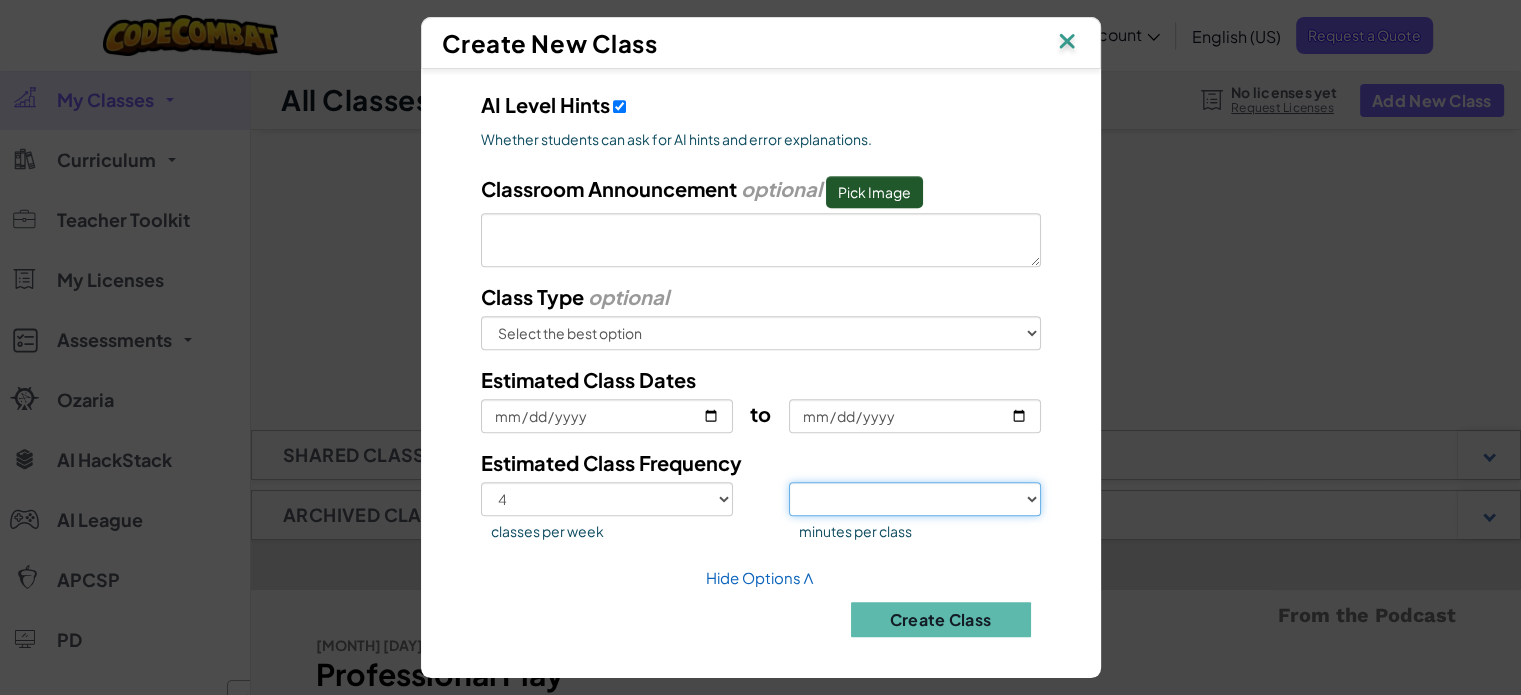 click on "<30
30
50
75
>75" at bounding box center [915, 499] 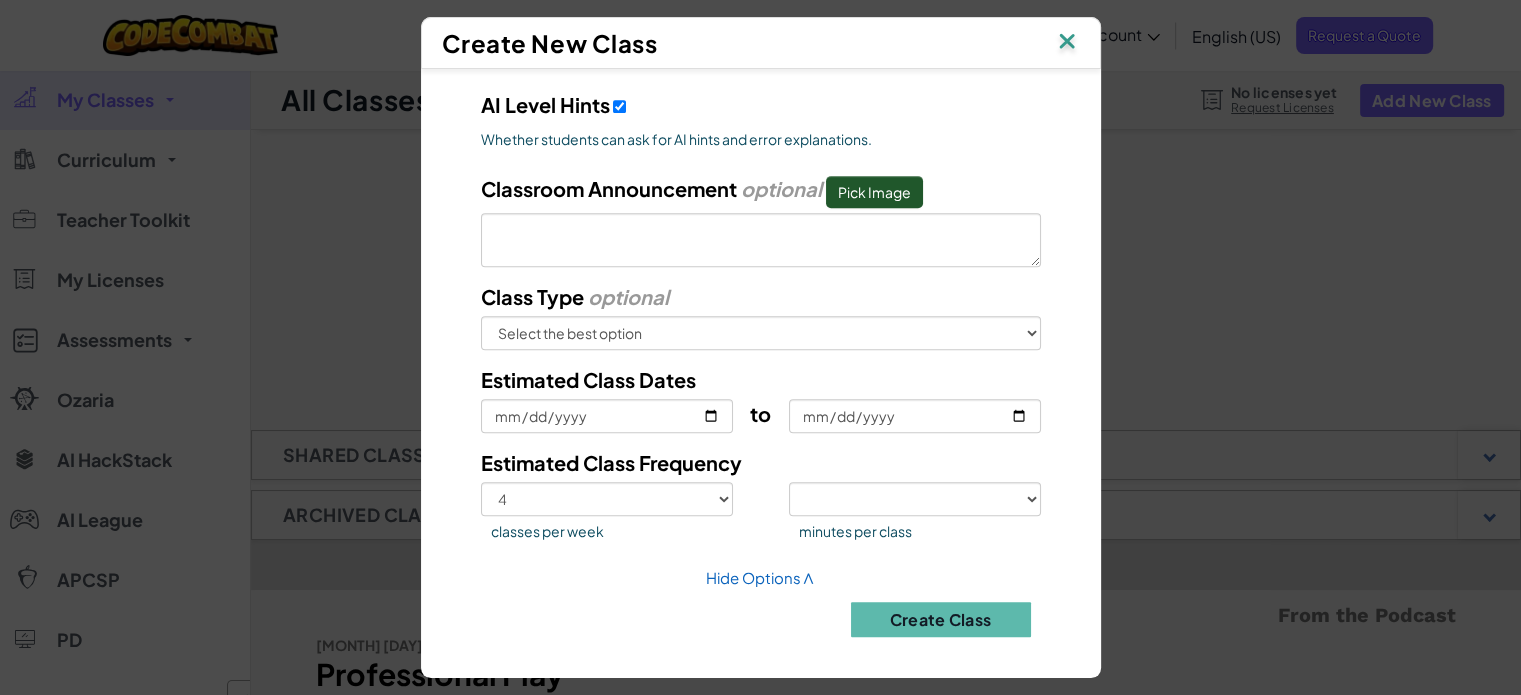 click on "Class Name      G [NAME]
Initial Courses
Junior
?
Introduction to Computer Science
?
AI HackStack
?
*Courses can be can be updated using Assign Content after creating class too.
Programming Language
?
Python (Default)
JavaScript
C++
Java (Experimental)
Code Formats
?
Text code     Blocks and code     Blocks     Blocks (Icons)     Which code formats students can choose from.    Default Code Format    text-code
The code format that students will start with.
Items & Gems:
Whether students should earn gems and equip items during gameplay.
Classroom Disable Paste:      Whether to disable pasting code into the code editor in this classroom.    Classroom Code Autocomplete:" at bounding box center [761, -84] 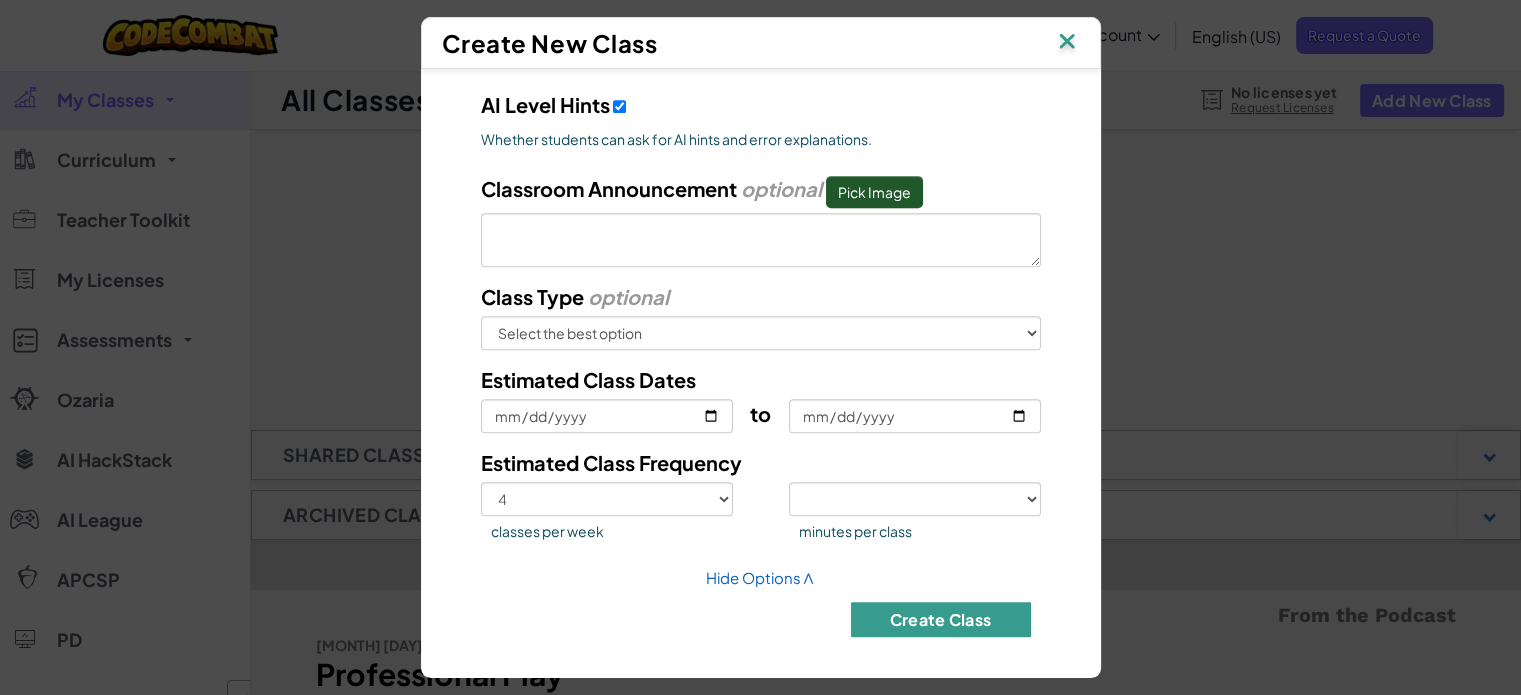 click on "Create Class" at bounding box center (941, 619) 